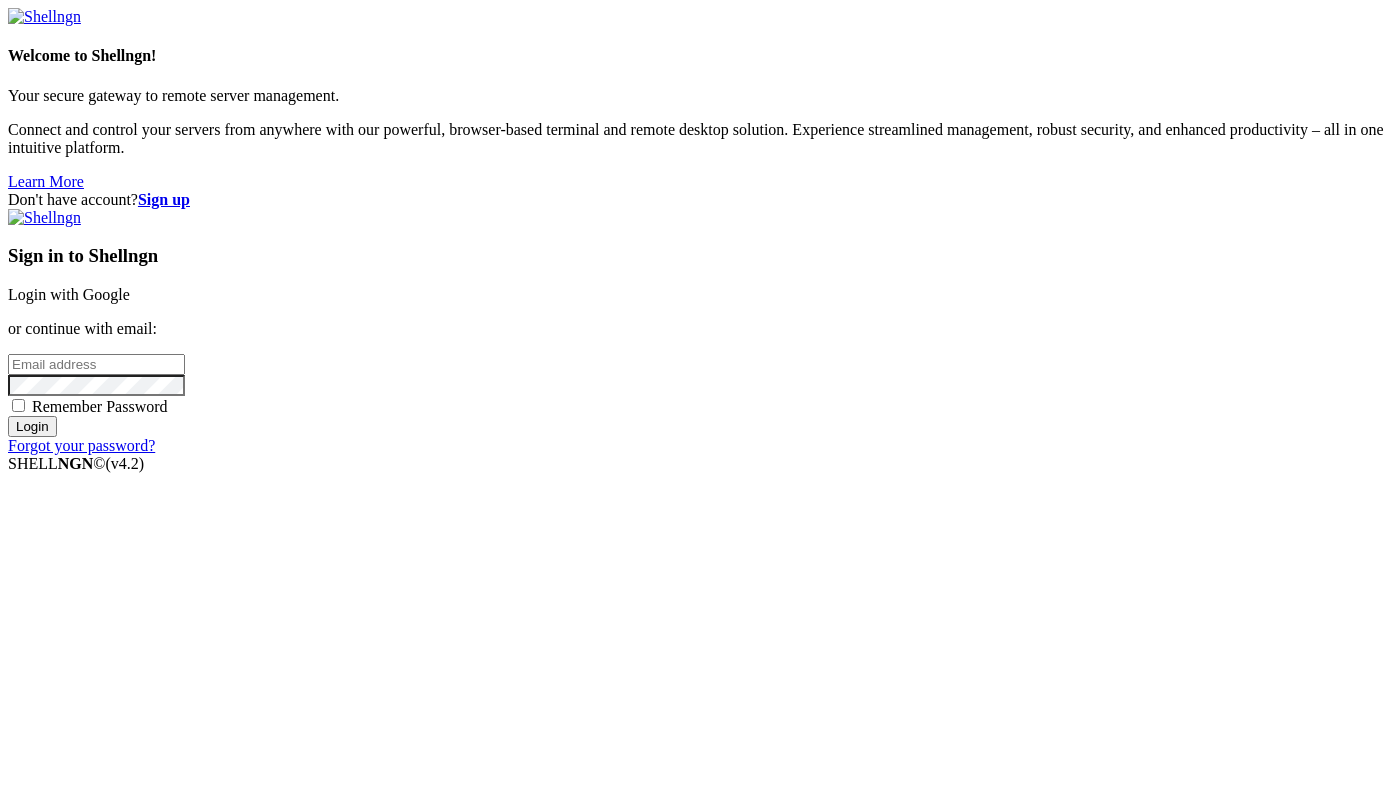 scroll, scrollTop: 0, scrollLeft: 0, axis: both 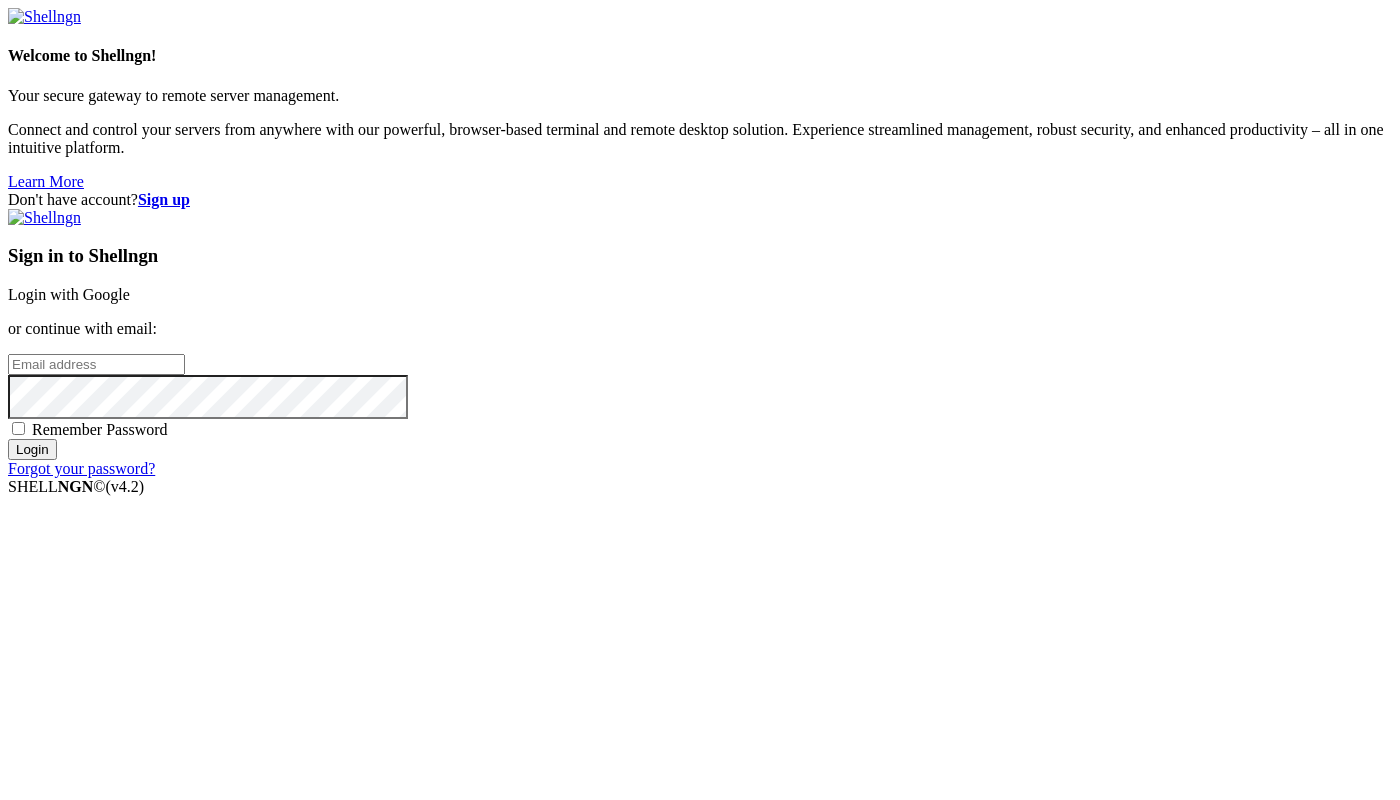 click on "Sign up" at bounding box center [164, 199] 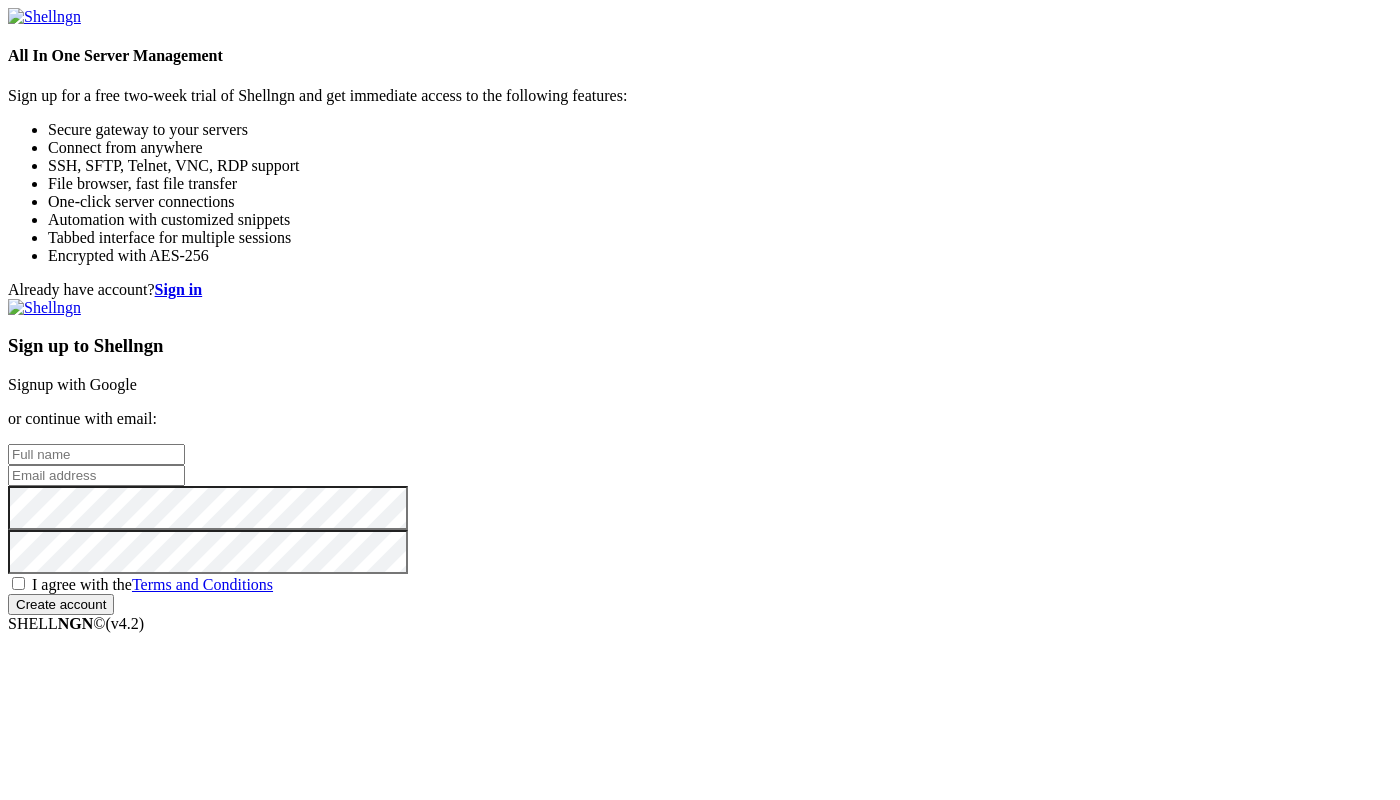 click at bounding box center (96, 475) 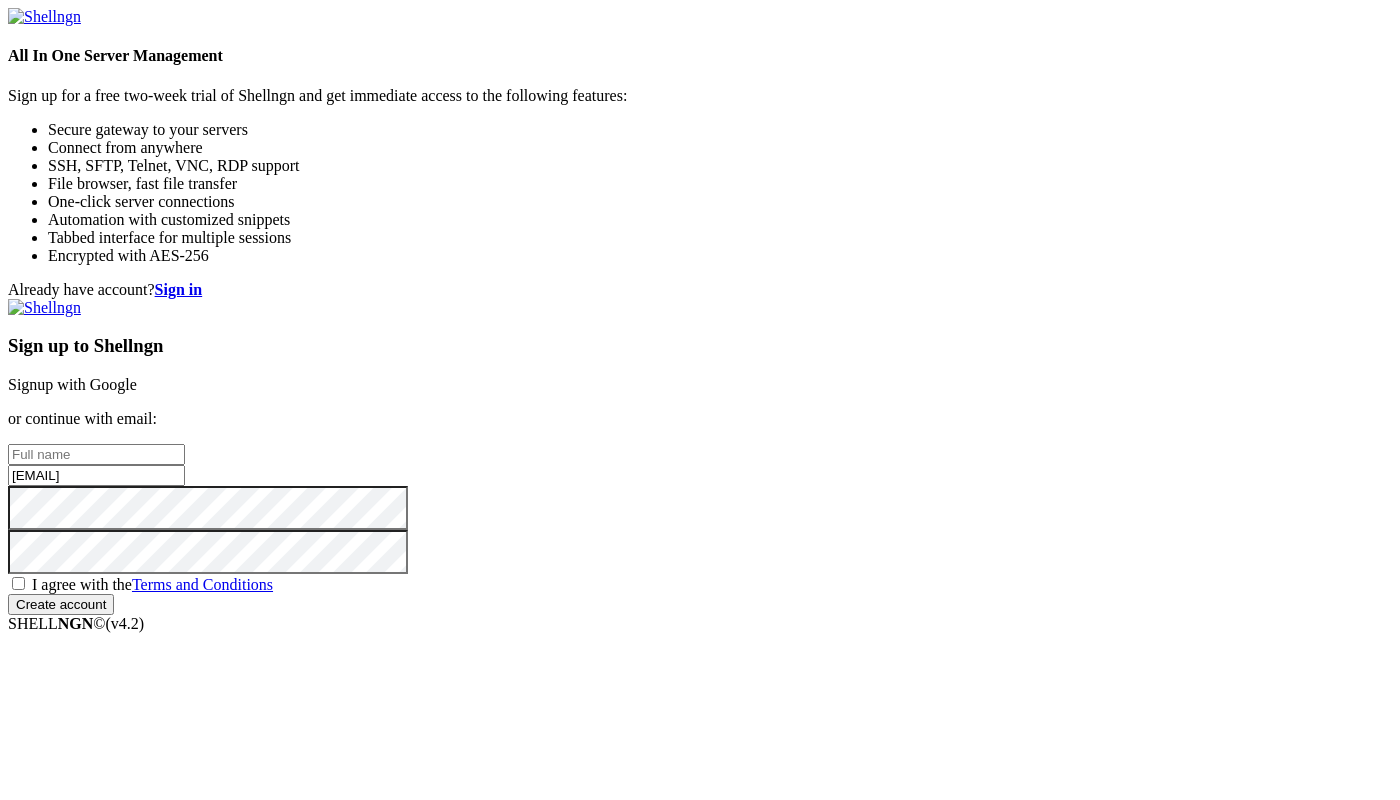 type on "qit3hhqrao@[DOMAIN].com" 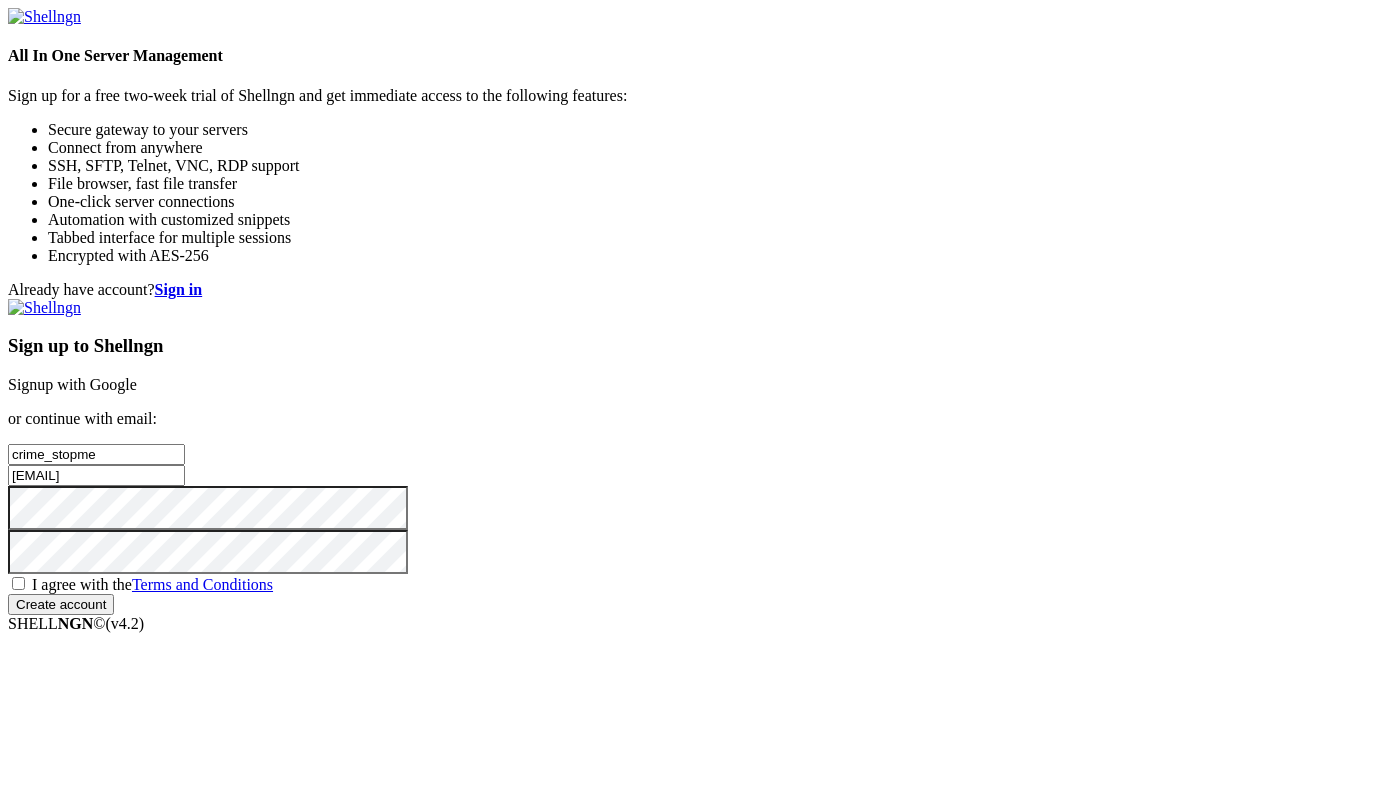 type on "crime_stopme" 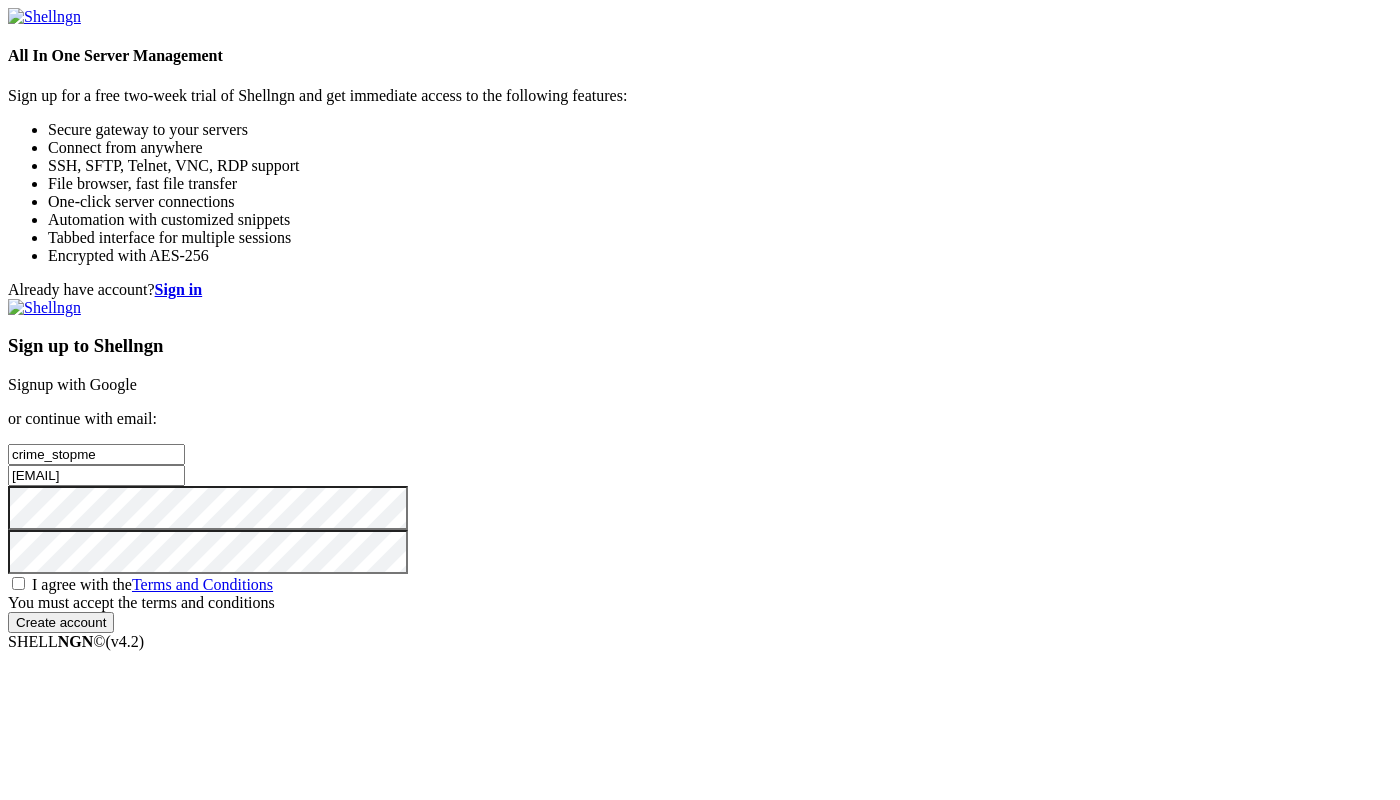 click on "I agree with the   Terms and
Conditions" at bounding box center [152, 584] 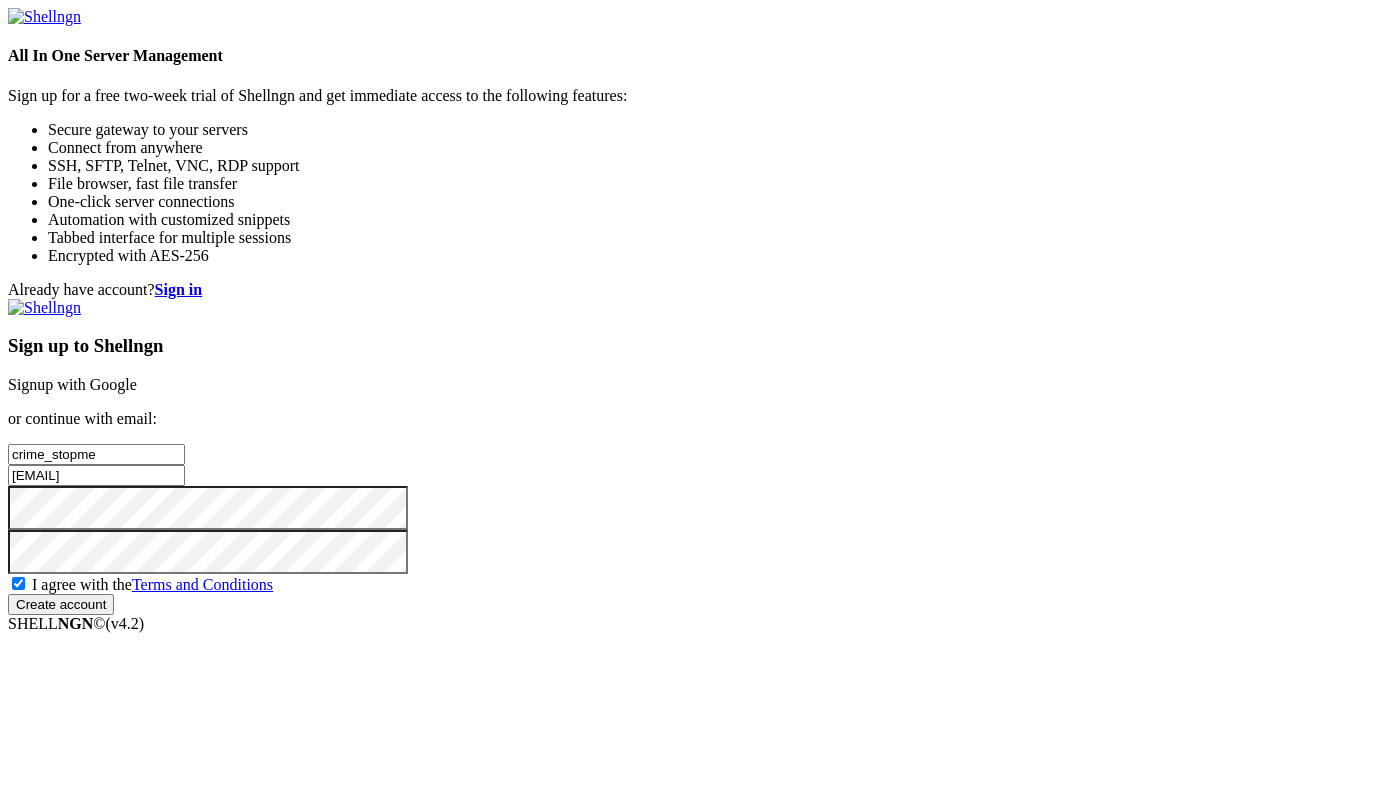 click on "Sign up to Shellngn
Signup with Google
or continue with email:
crime_stopme
qit3hhqrao@mkzaso.com
I agree with the   Terms and
Conditions" at bounding box center (700, 457) 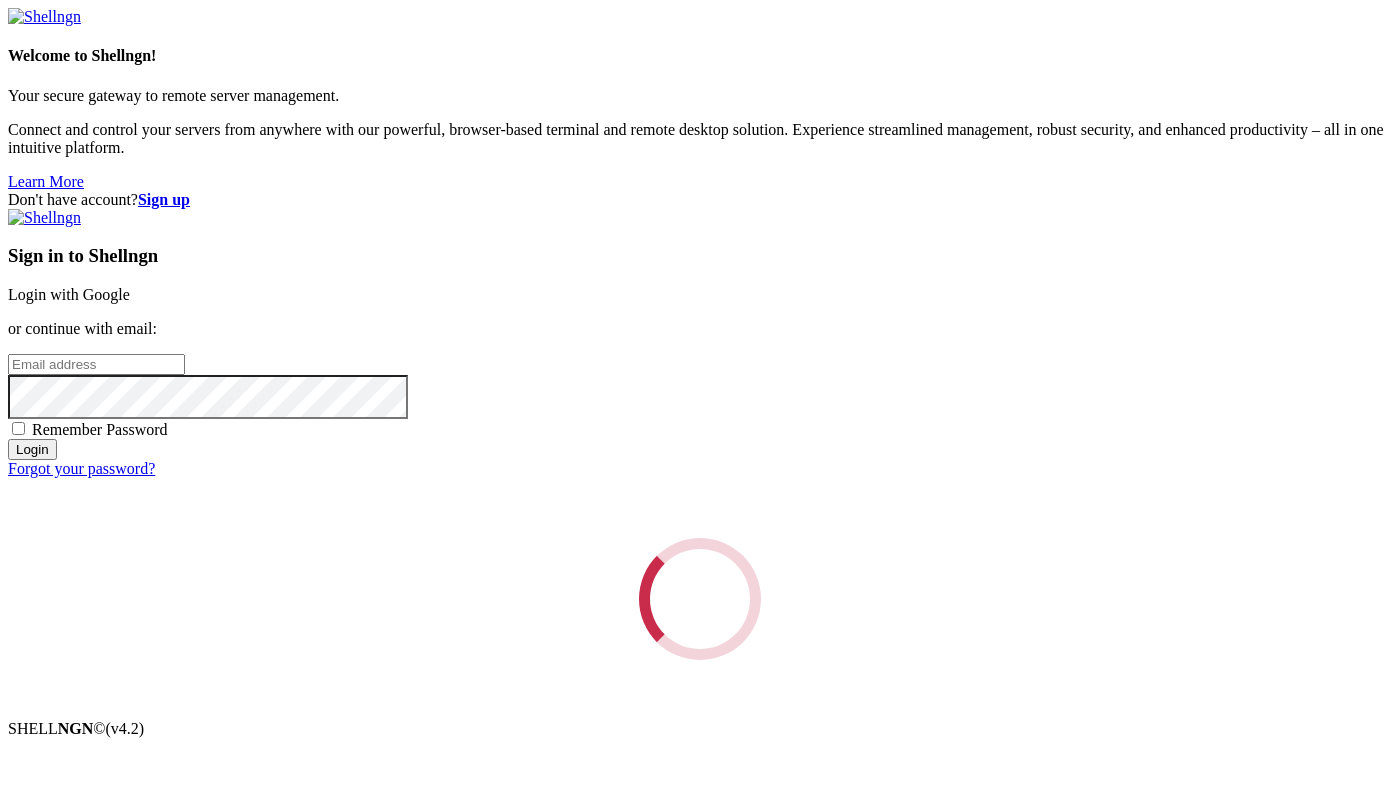 scroll, scrollTop: 0, scrollLeft: 0, axis: both 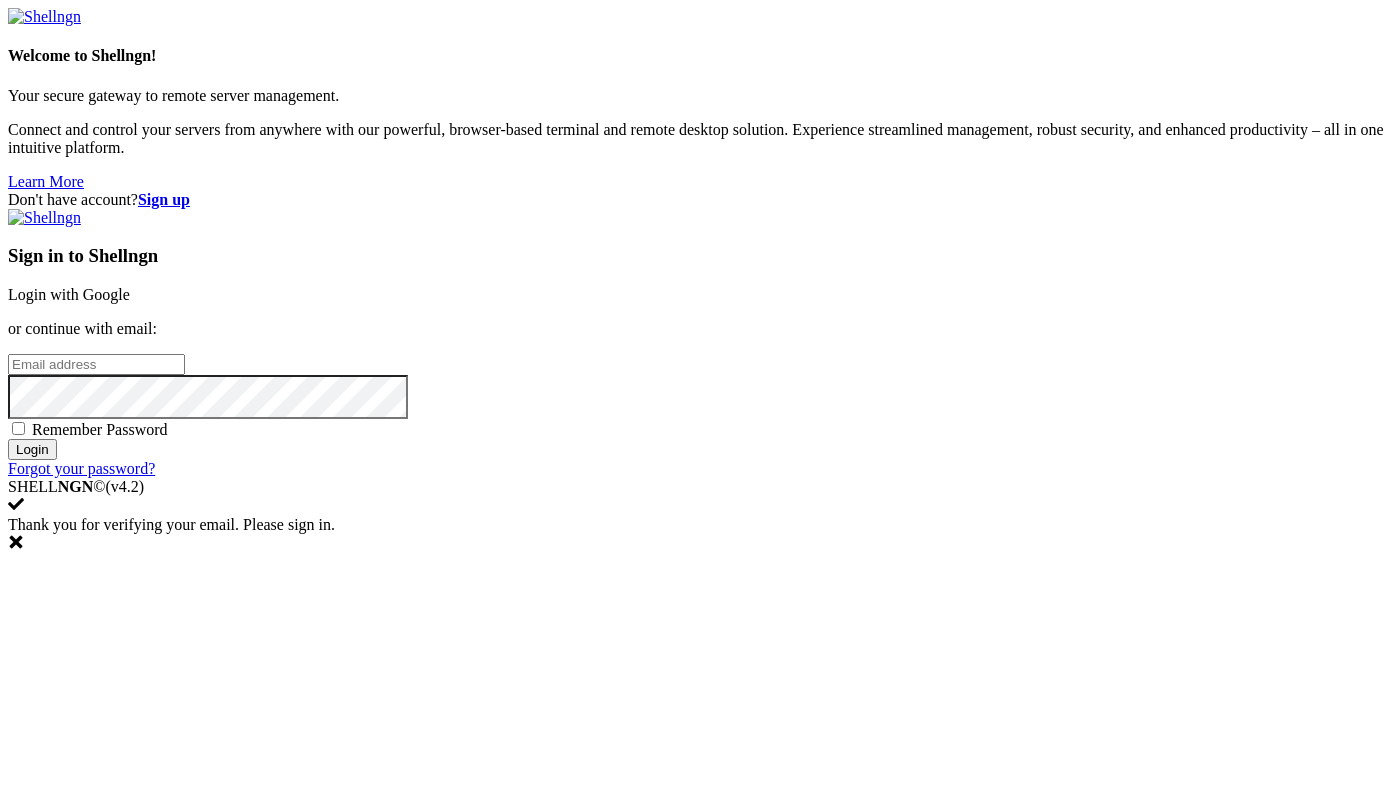 click at bounding box center [96, 364] 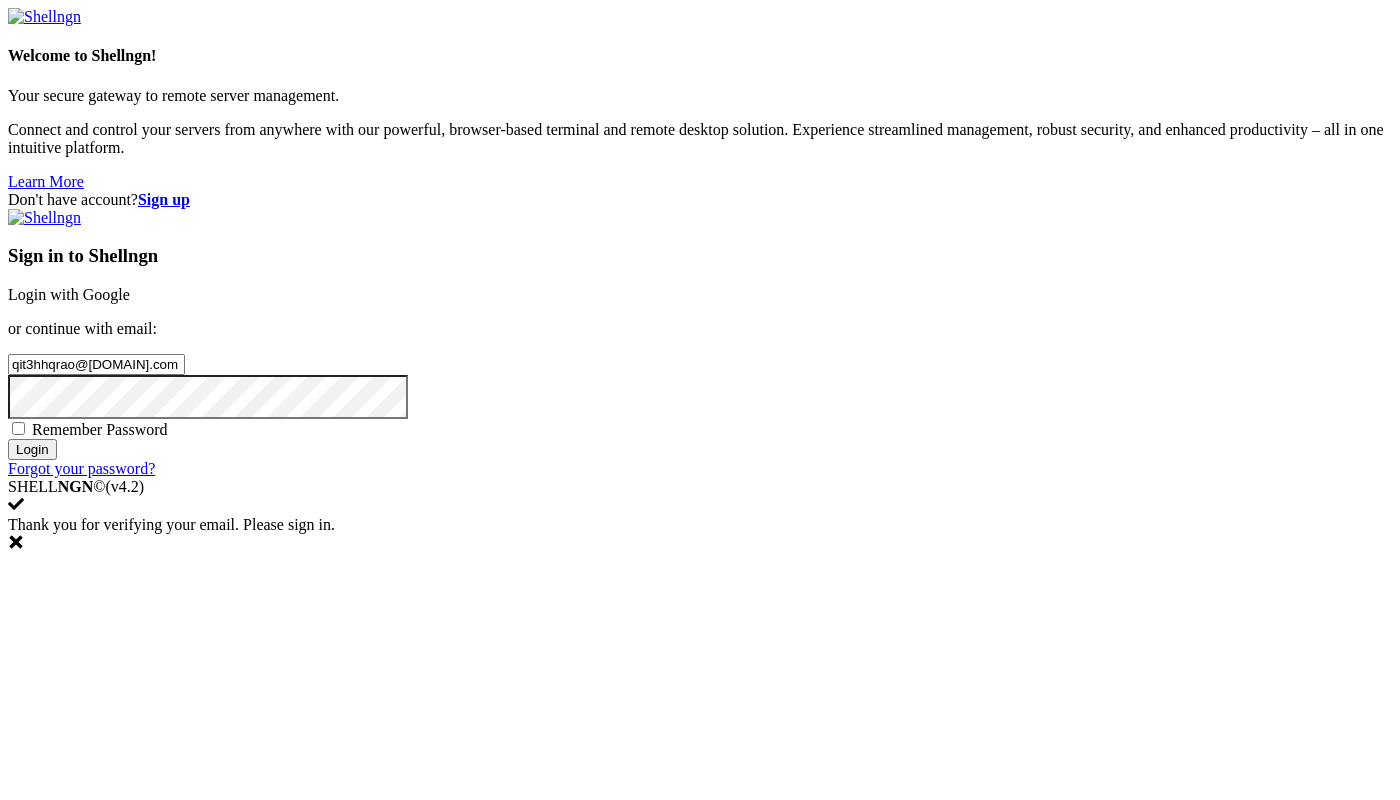 type on "qit3hhqrao@[DOMAIN].com" 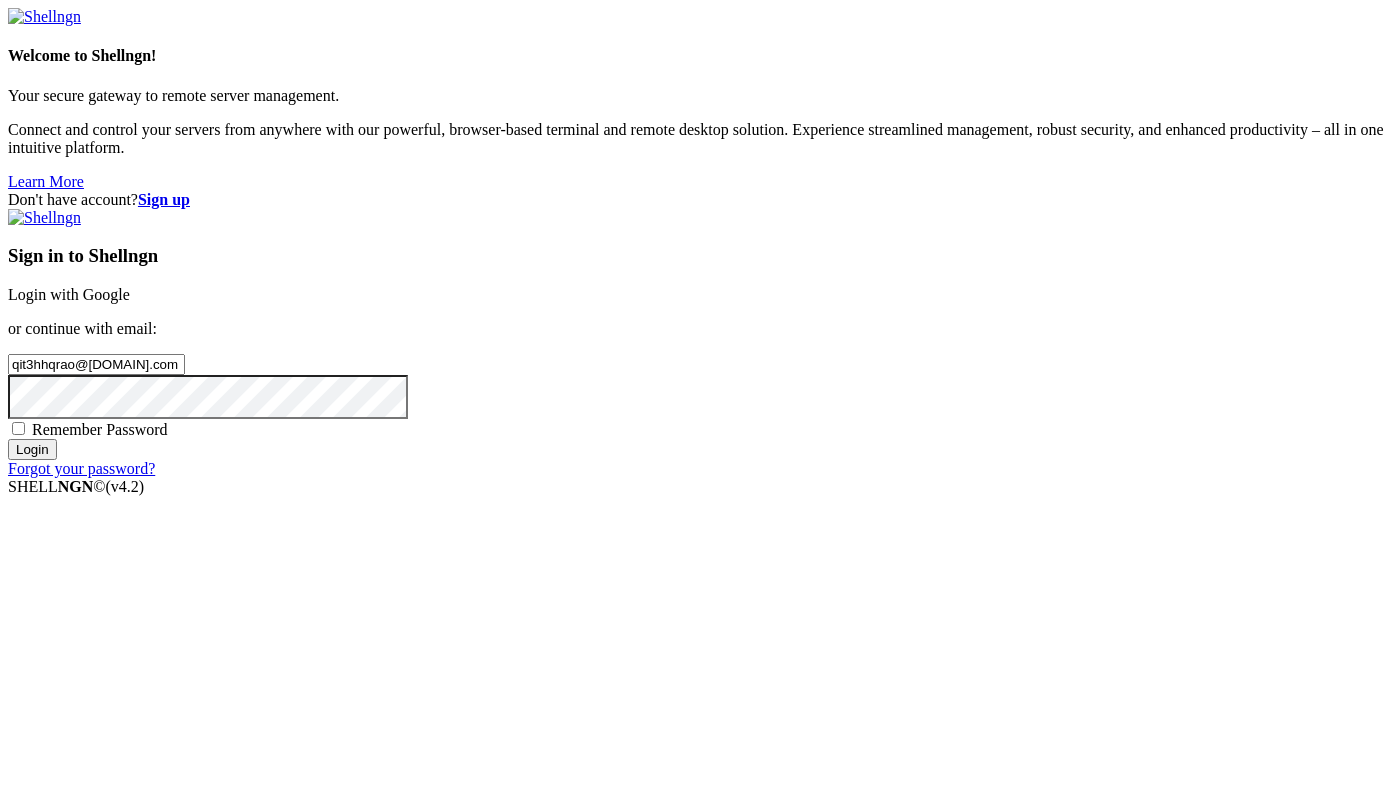click on "Login" at bounding box center [32, 449] 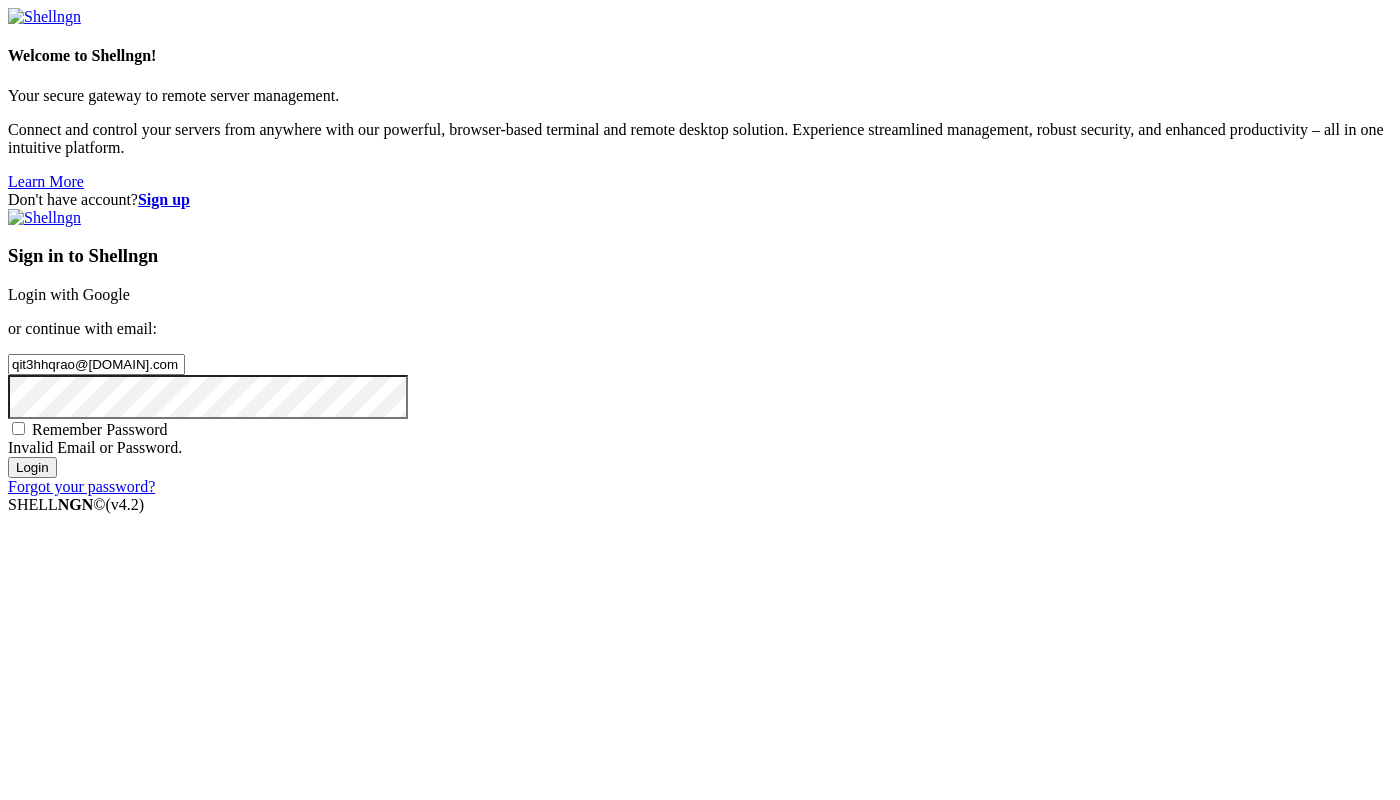 click on "Login" at bounding box center [32, 467] 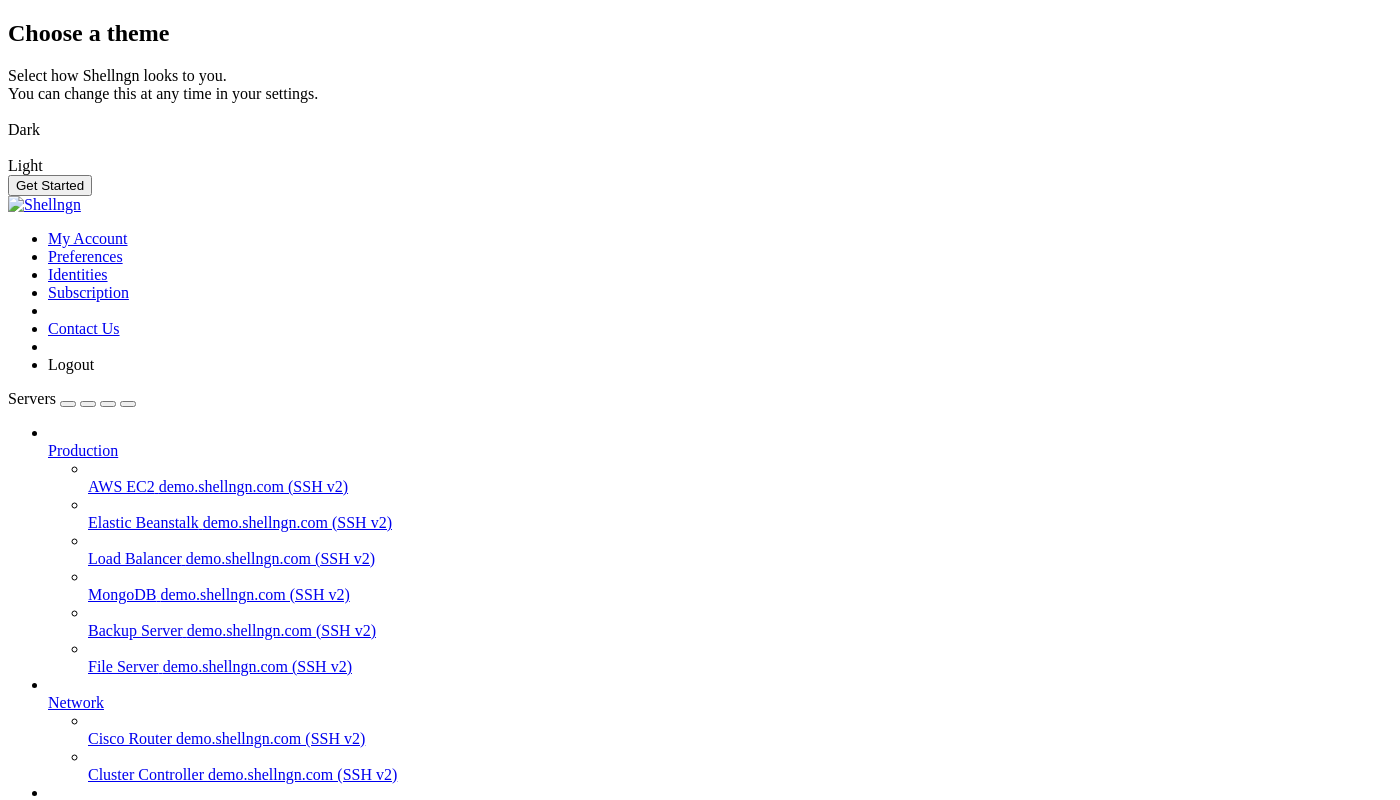 click on "Dark
Light" at bounding box center [700, 139] 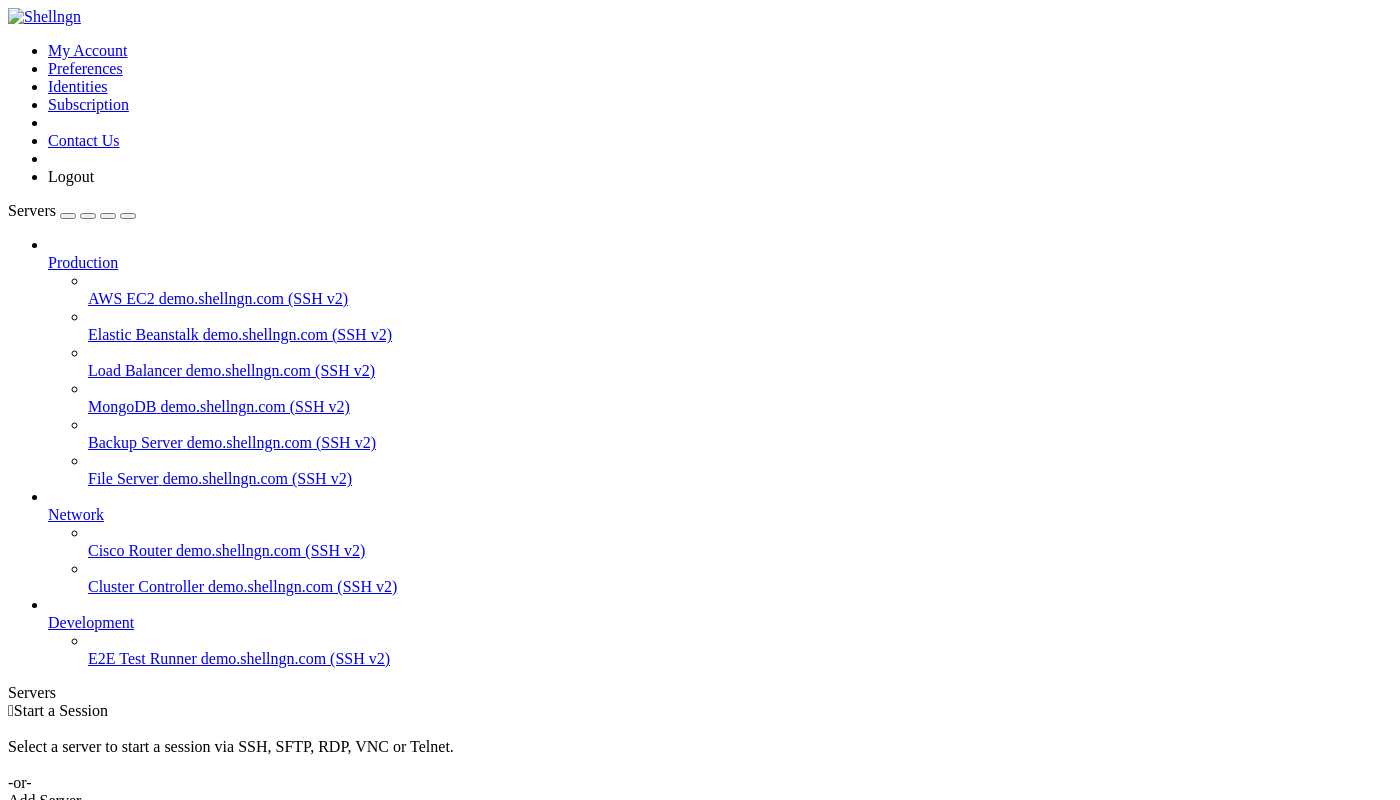click at bounding box center [88, 216] 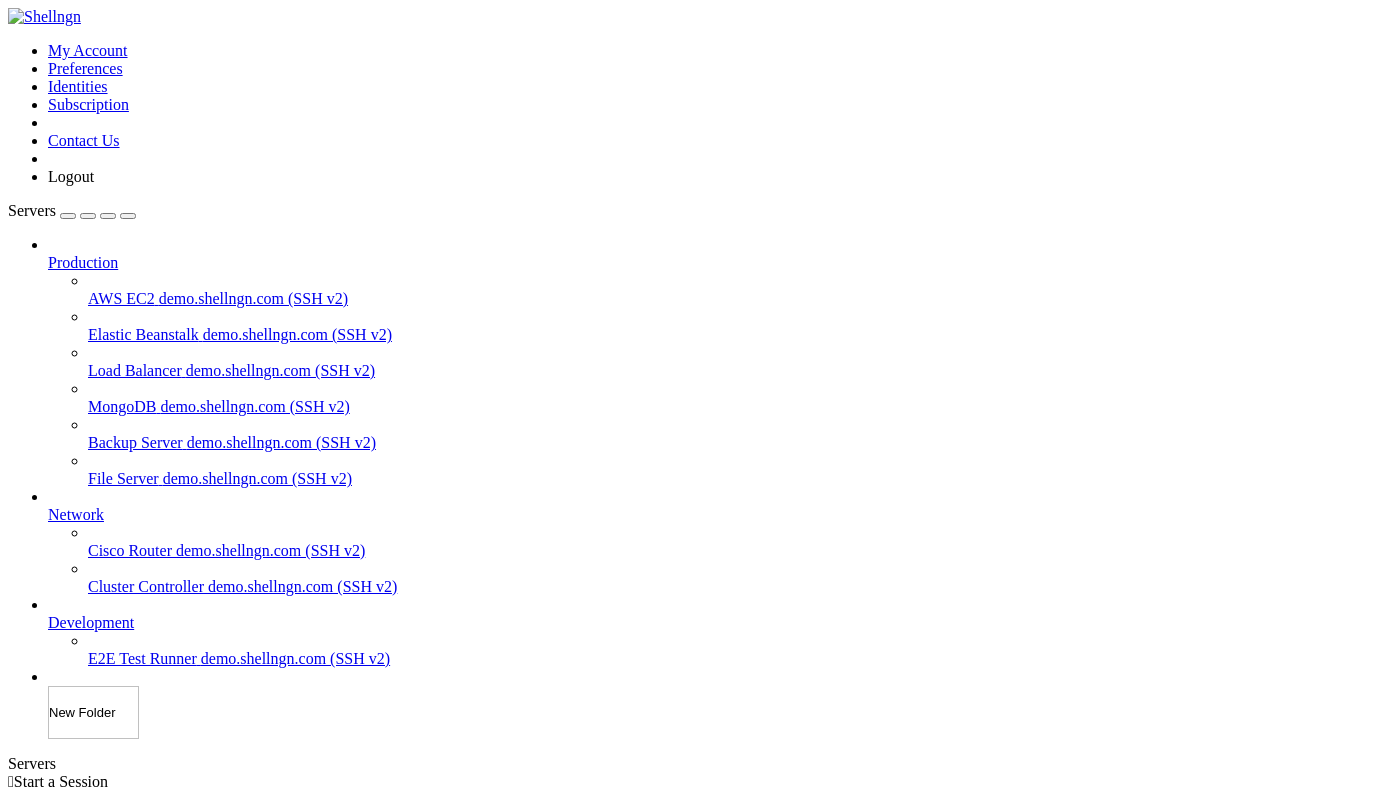click on "Servers
Production   AWS EC2
demo.shellngn.com (SSH v2)
Elastic Beanstalk
demo.shellngn.com (SSH v2)
Load Balancer
demo.shellngn.com (SSH v2)
MongoDB
demo.shellngn.com (SSH v2)
Backup Server
demo.shellngn.com (SSH v2)
File Server
demo.shellngn.com (SSH v2)" at bounding box center [700, 470] 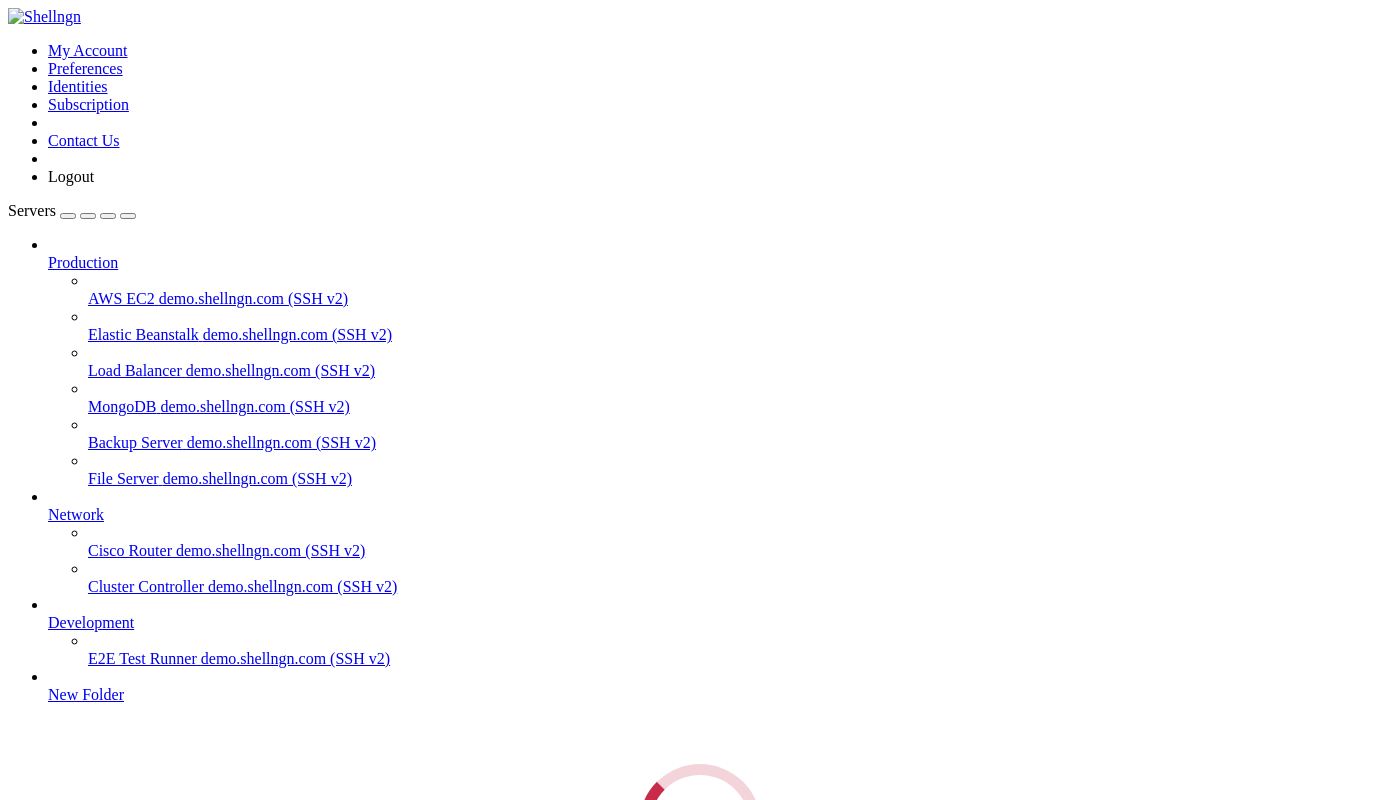 click on "Loading..." at bounding box center [700, 825] 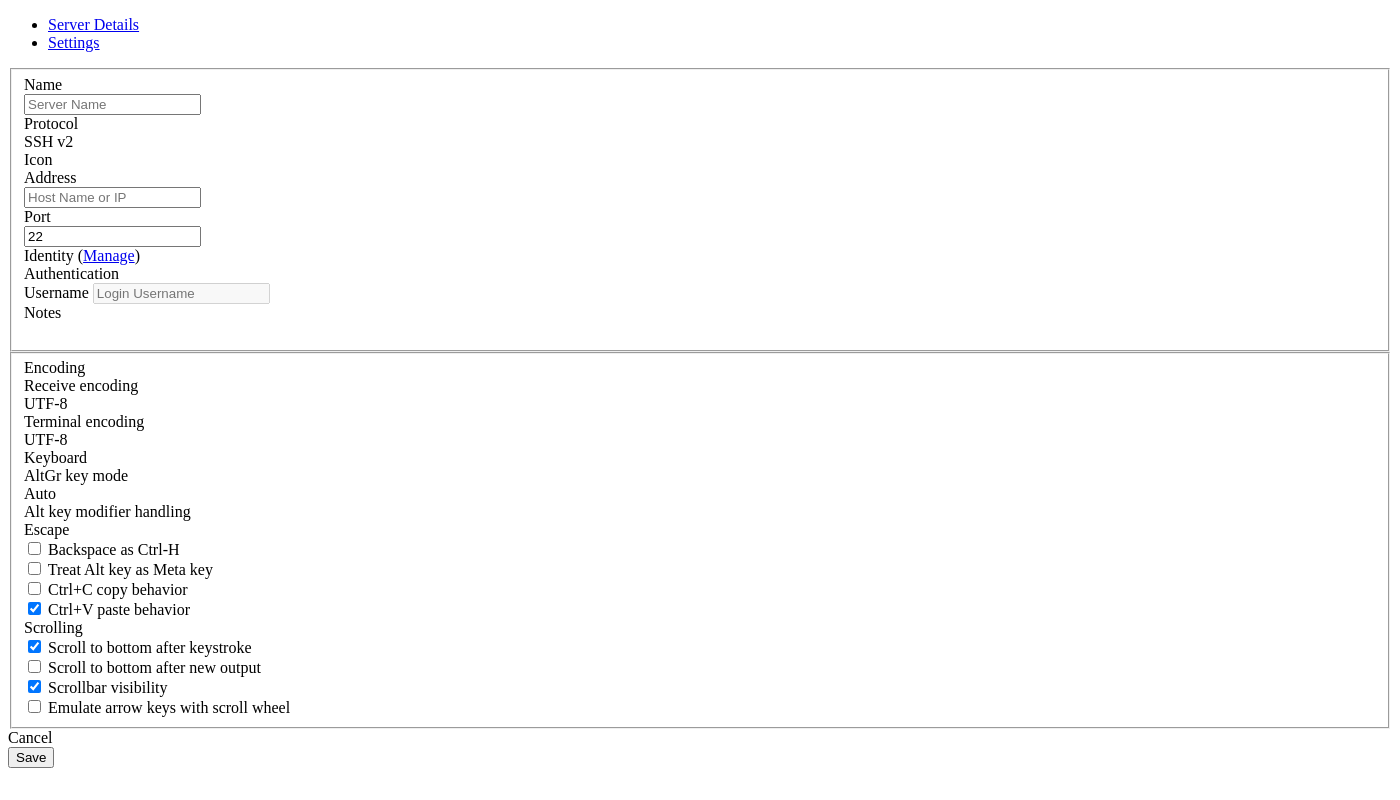 click on "Server Details
Settings
Name
Protocol
SSH v2
Icon" at bounding box center (700, 483) 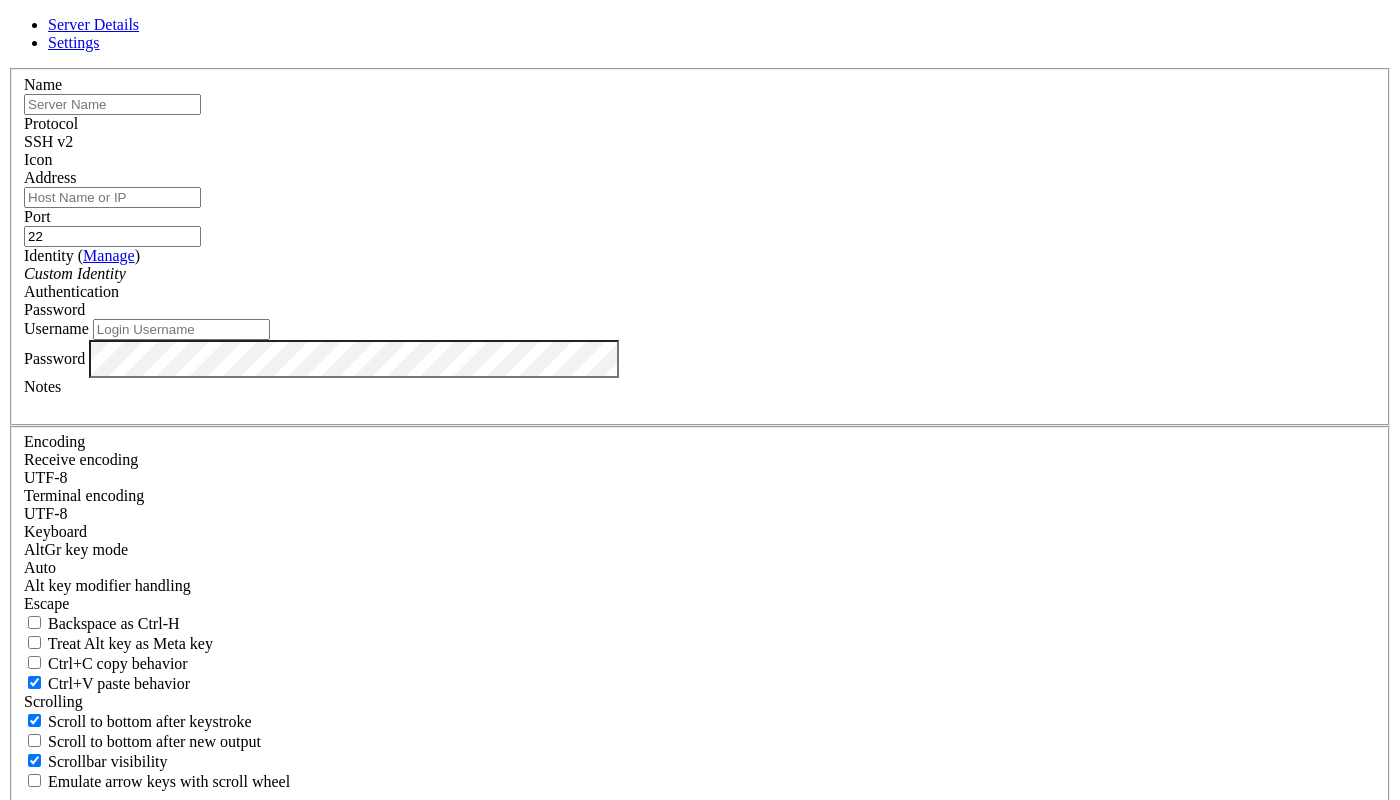 click on "Address" at bounding box center (112, 197) 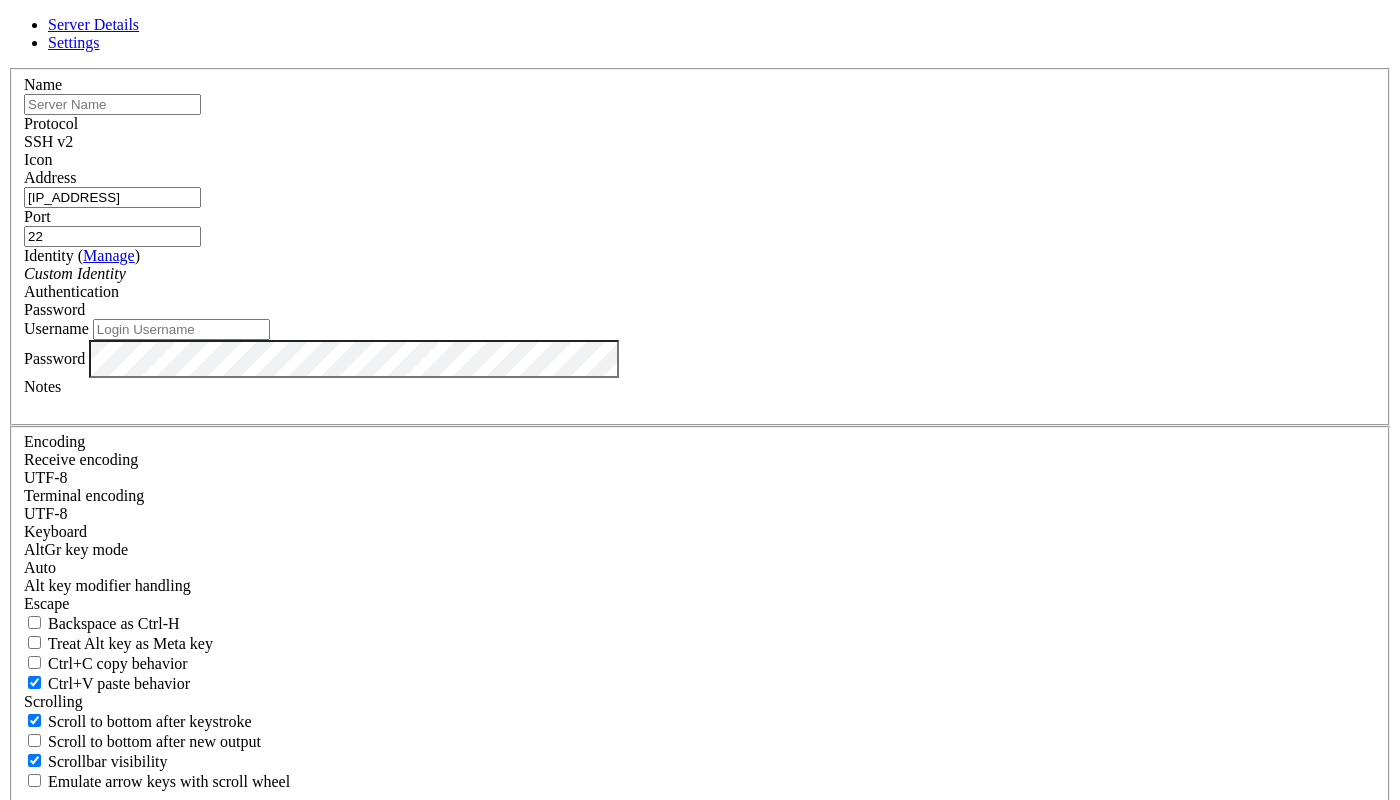 type on "[IP_ADDRESS]" 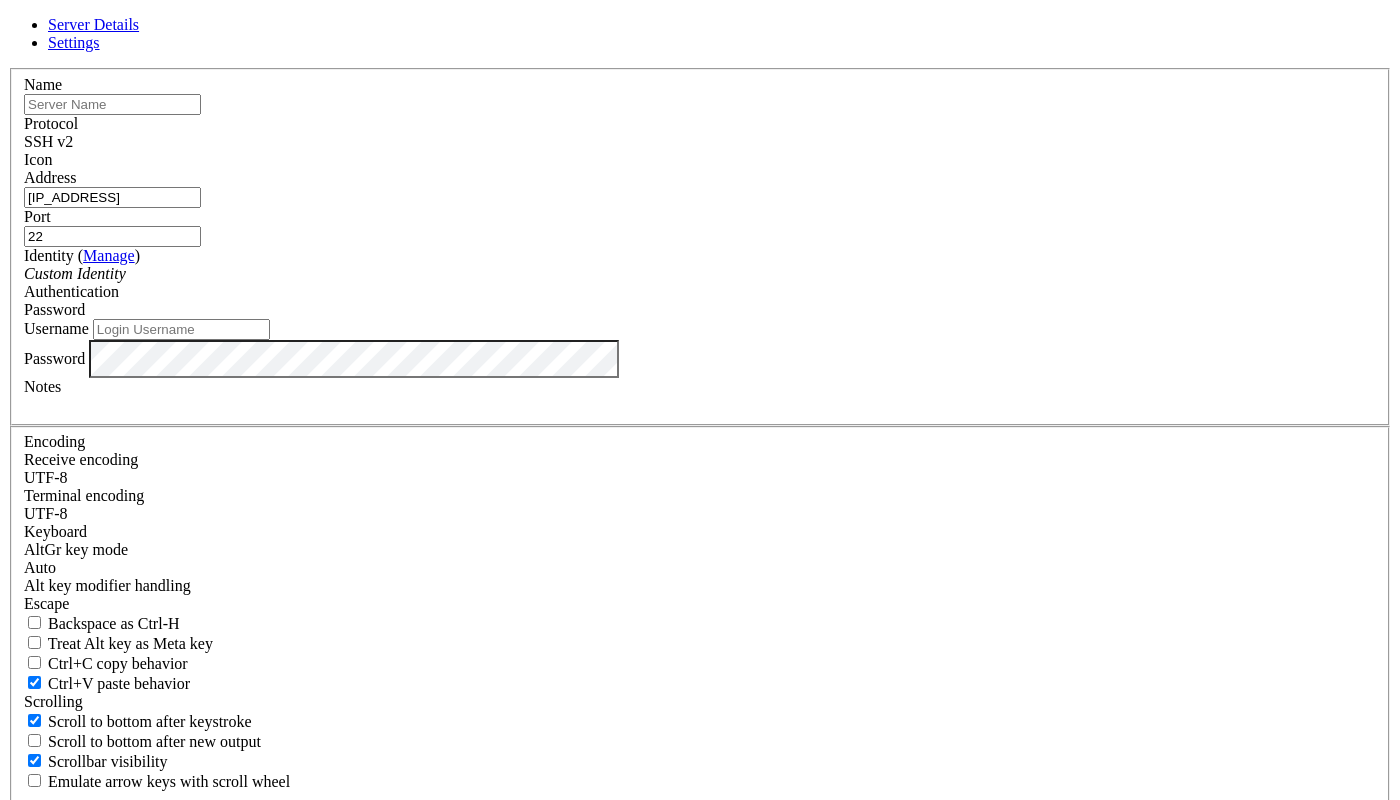 click on "Username" at bounding box center [181, 329] 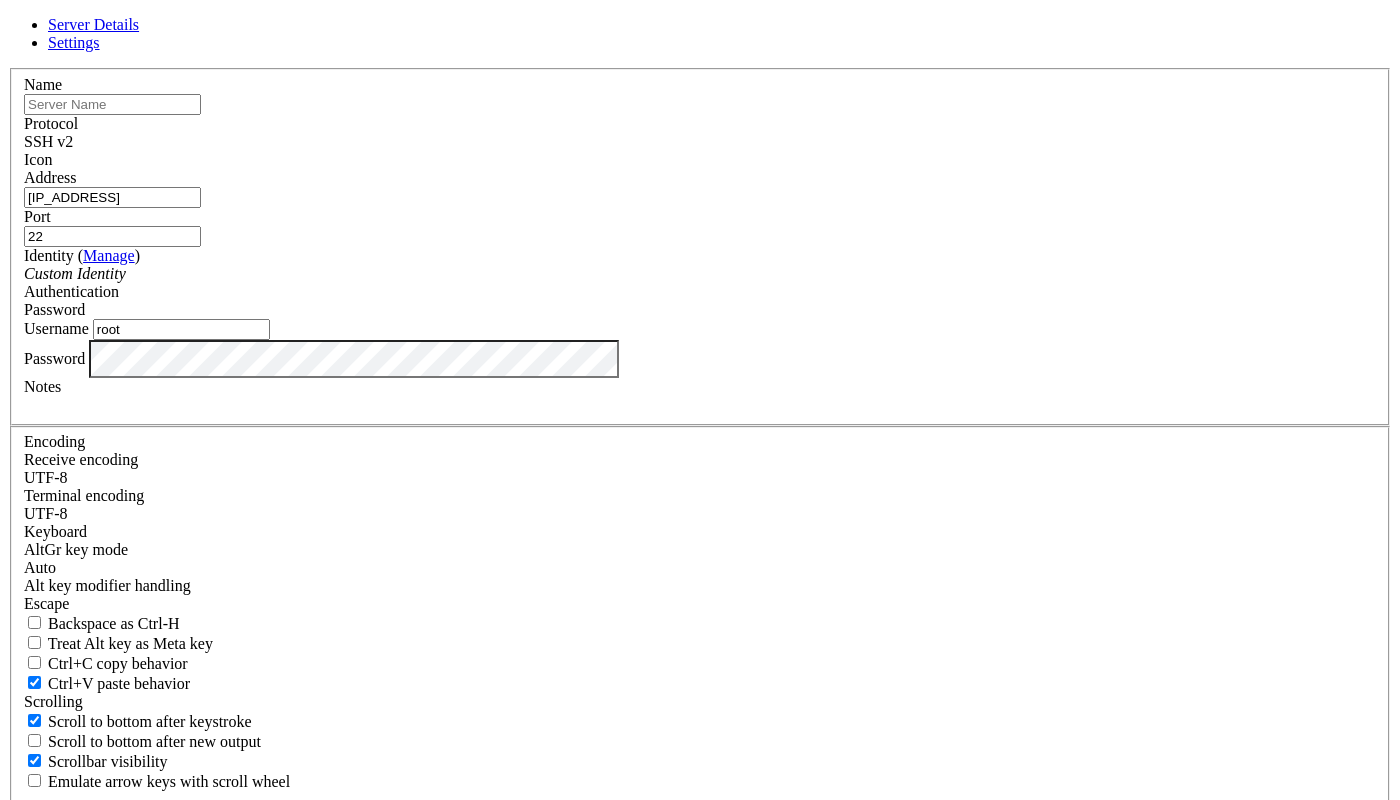 type on "root" 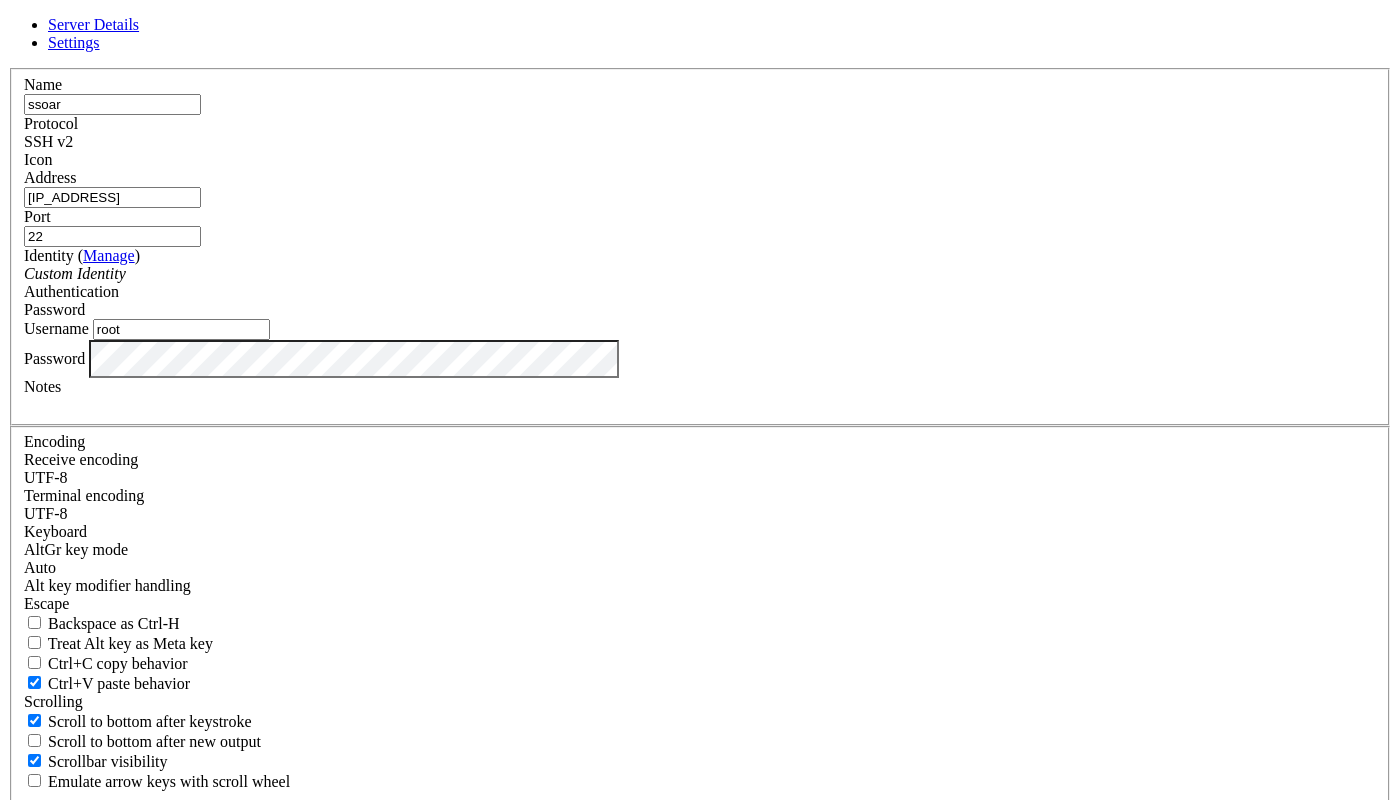 type on "ssoar" 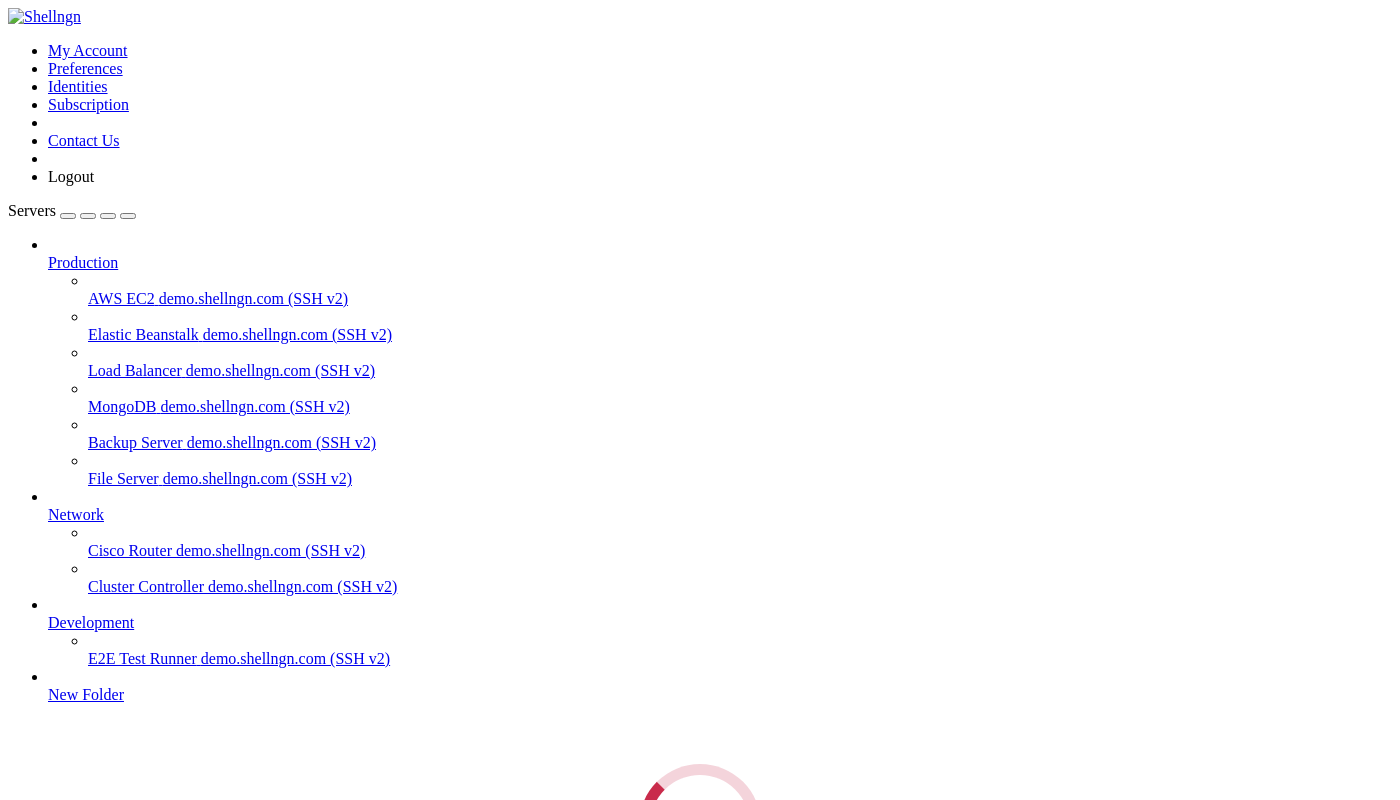 scroll, scrollTop: 60, scrollLeft: 0, axis: vertical 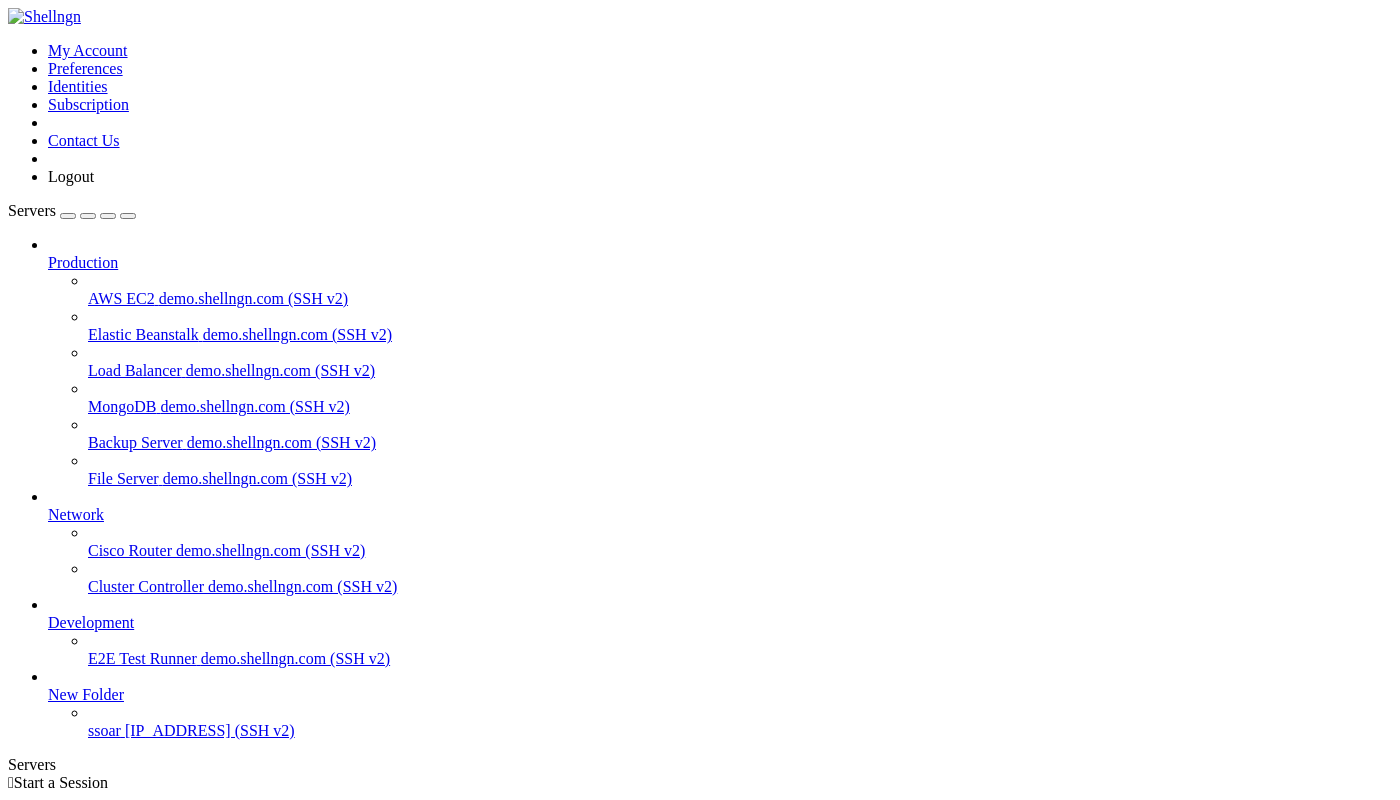 click on "ssoar" at bounding box center [104, 730] 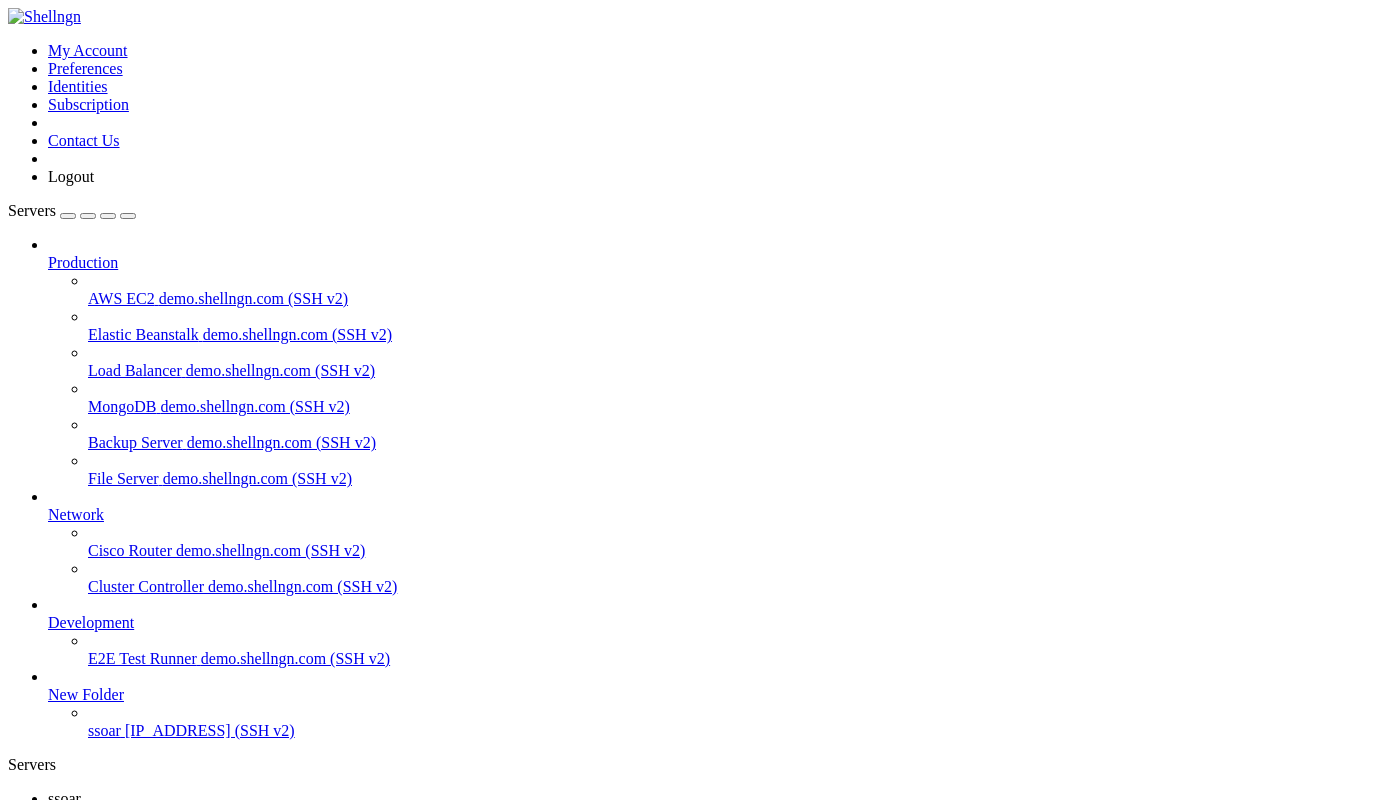 scroll, scrollTop: 0, scrollLeft: 0, axis: both 